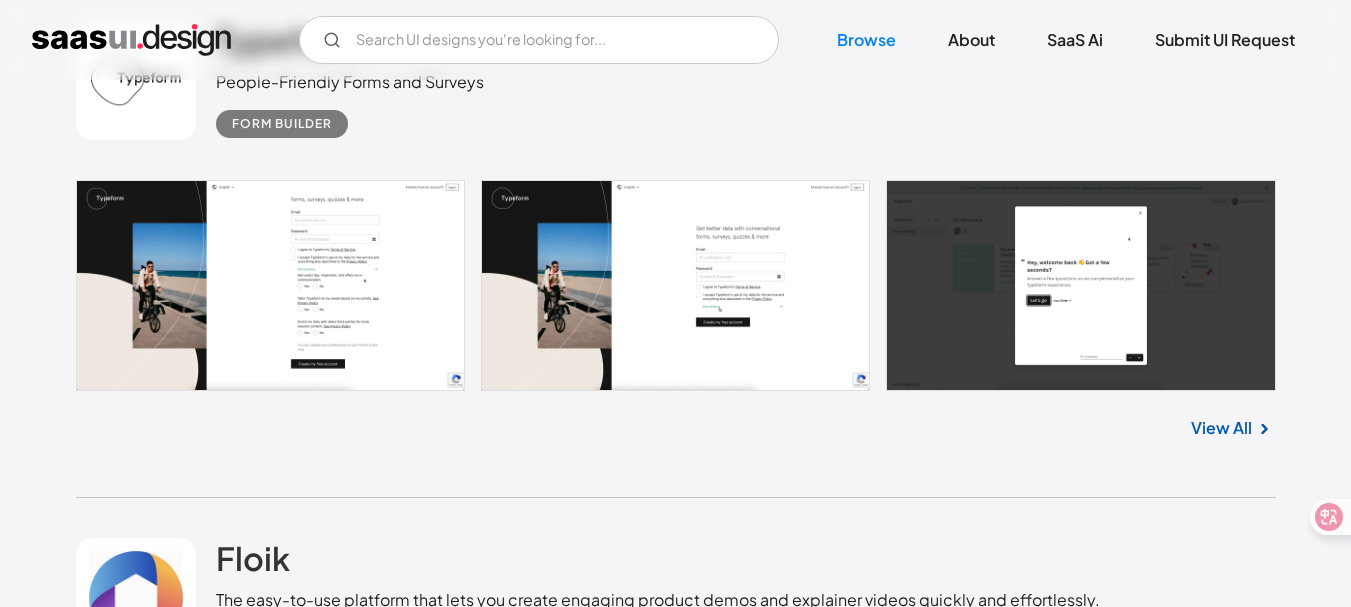 scroll, scrollTop: 600, scrollLeft: 0, axis: vertical 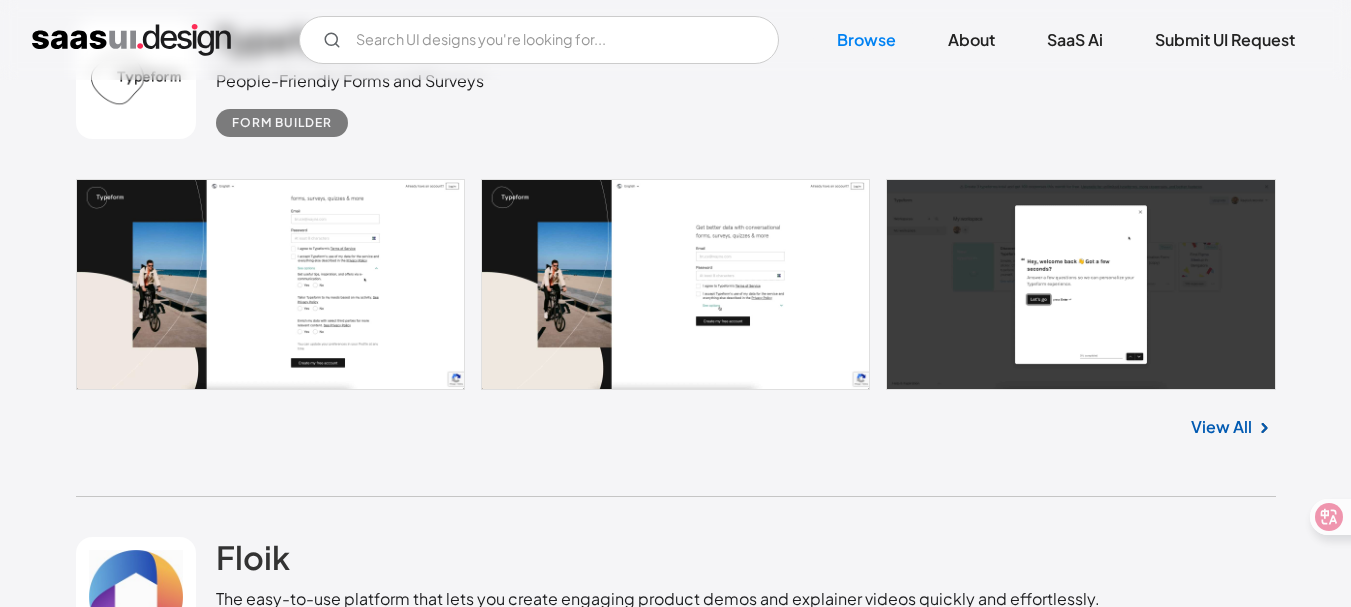 click at bounding box center (676, 284) 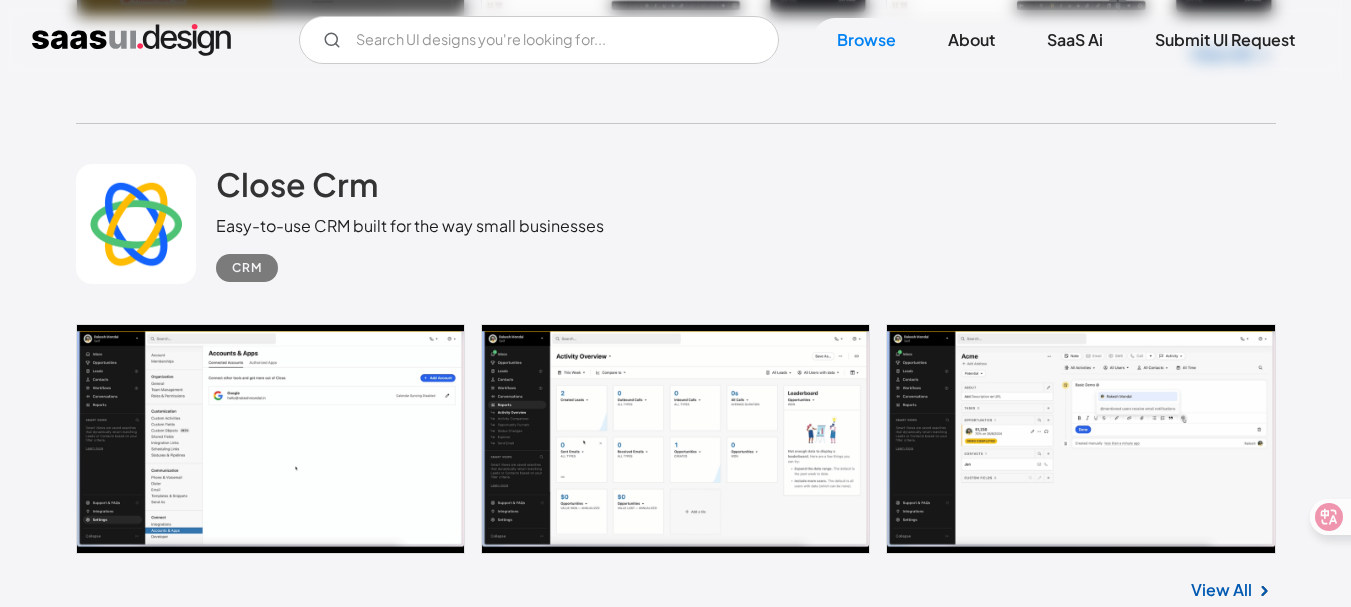 scroll, scrollTop: 3700, scrollLeft: 0, axis: vertical 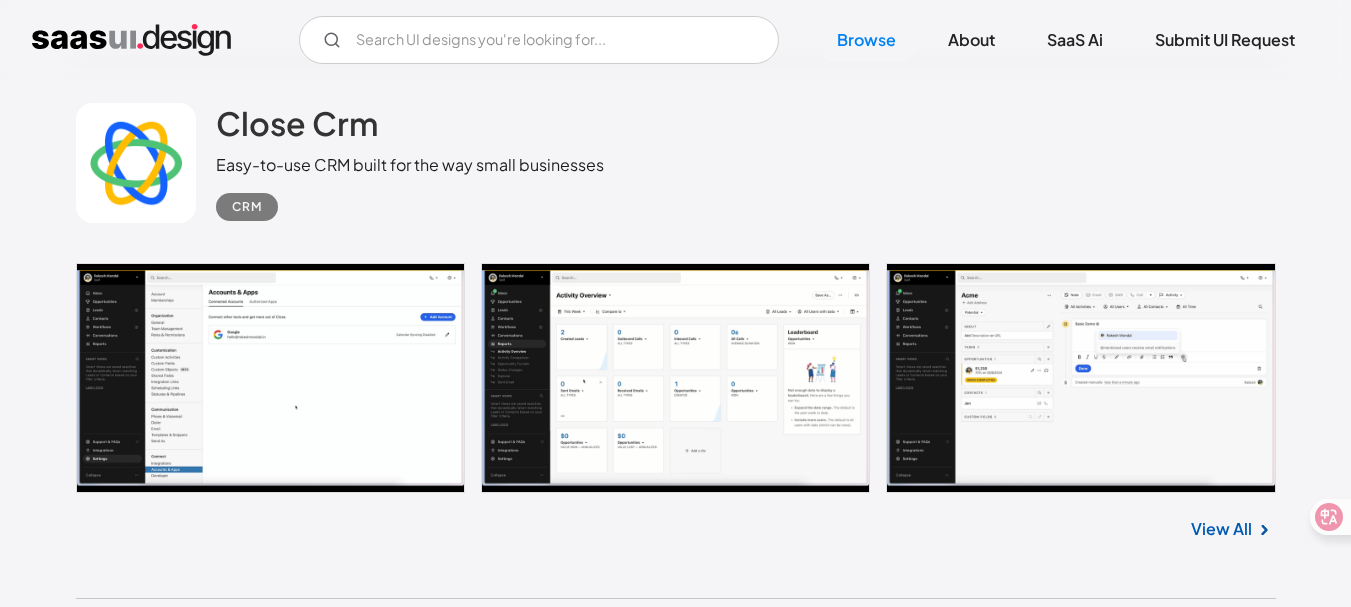 click at bounding box center (676, 378) 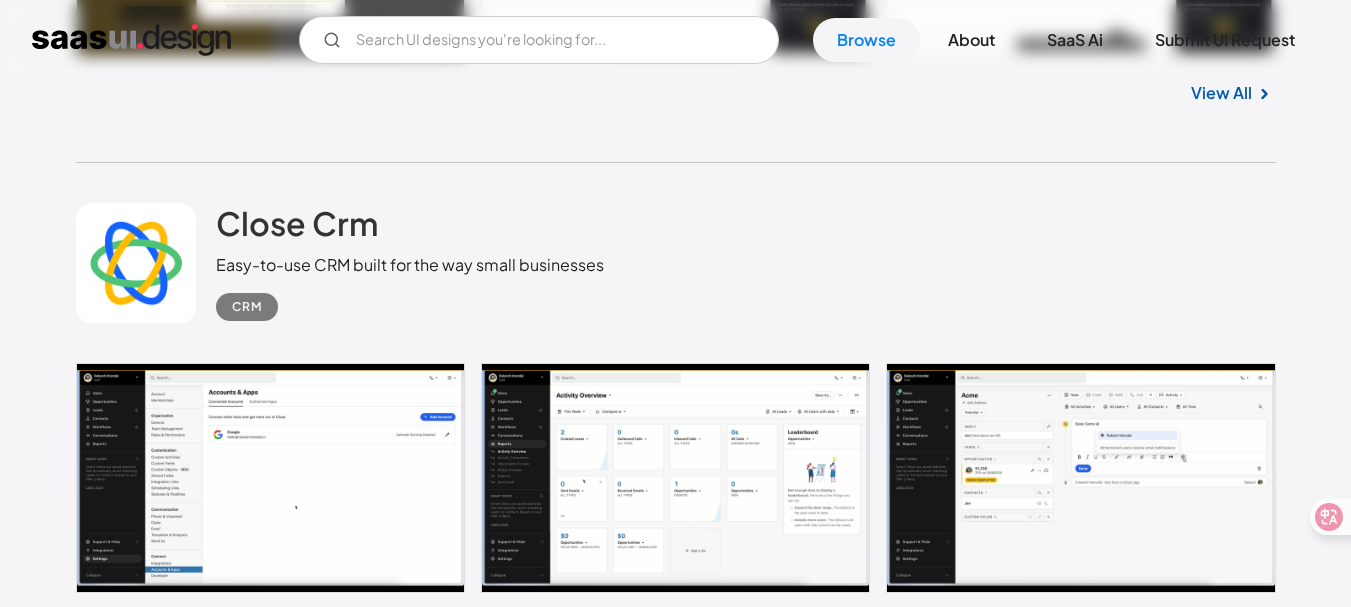 scroll, scrollTop: 3100, scrollLeft: 0, axis: vertical 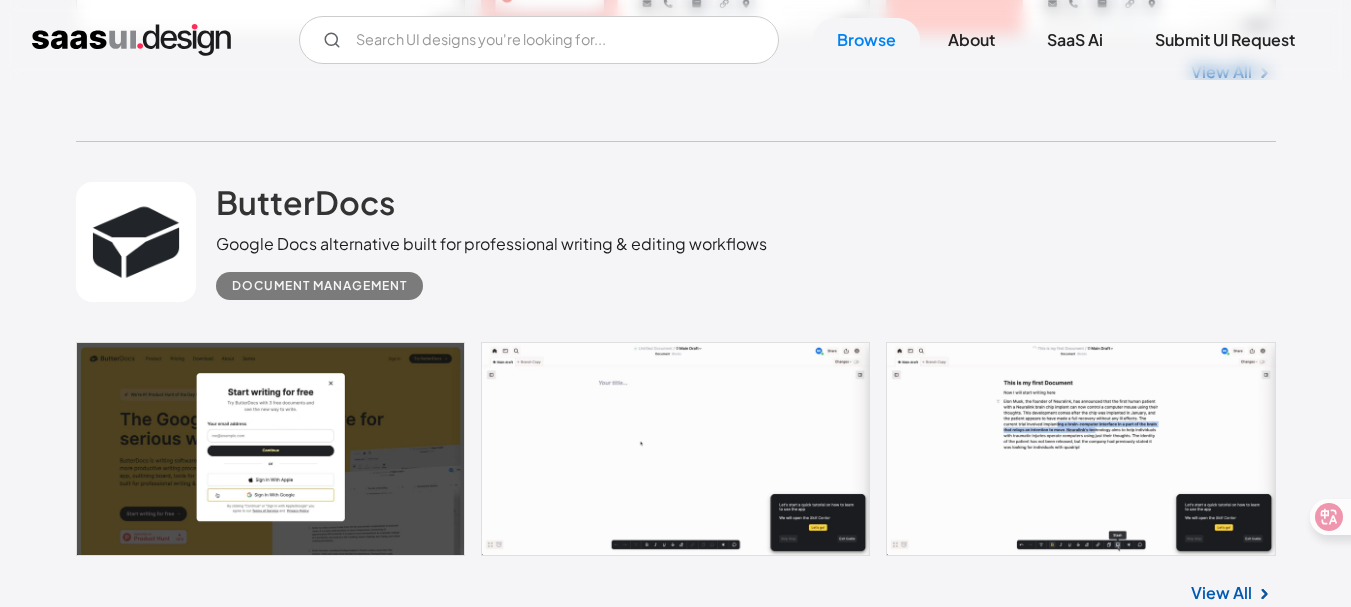 click at bounding box center [676, 449] 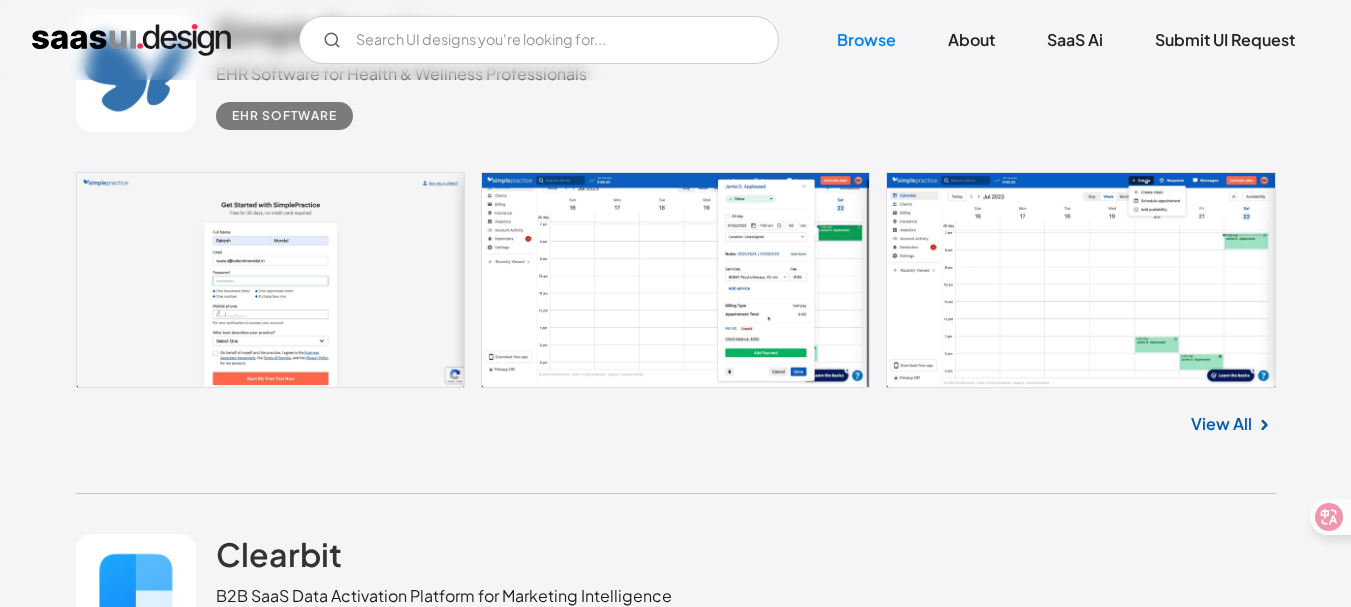 scroll, scrollTop: 5400, scrollLeft: 0, axis: vertical 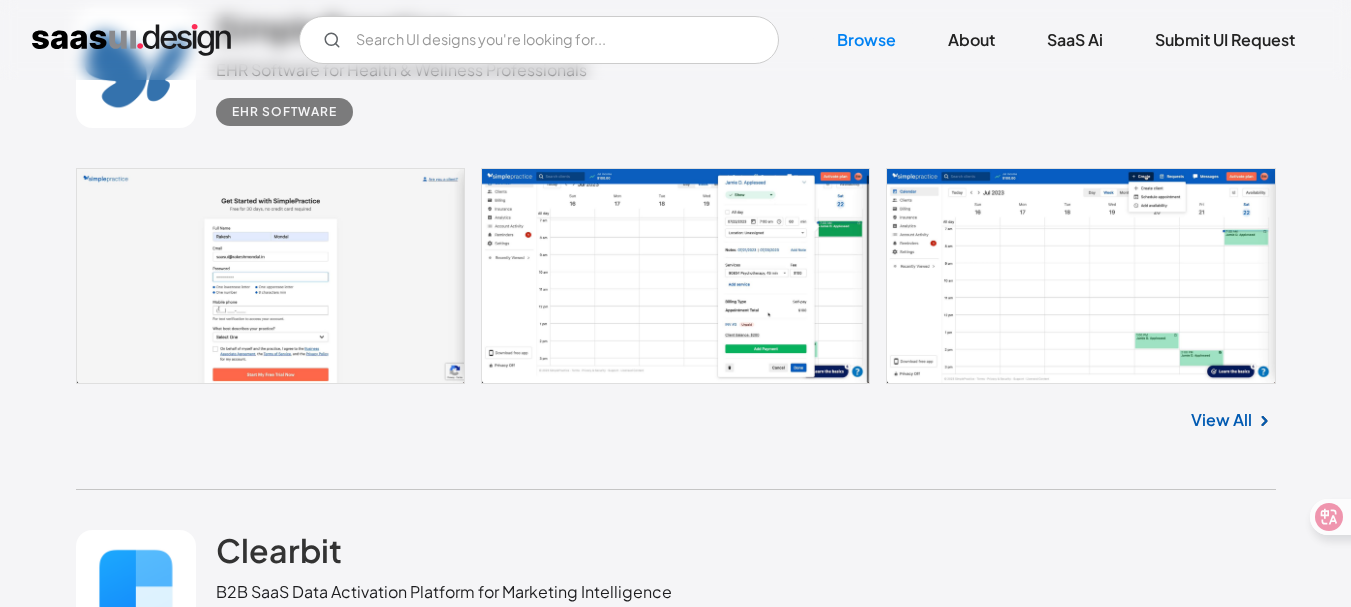 click at bounding box center (676, 276) 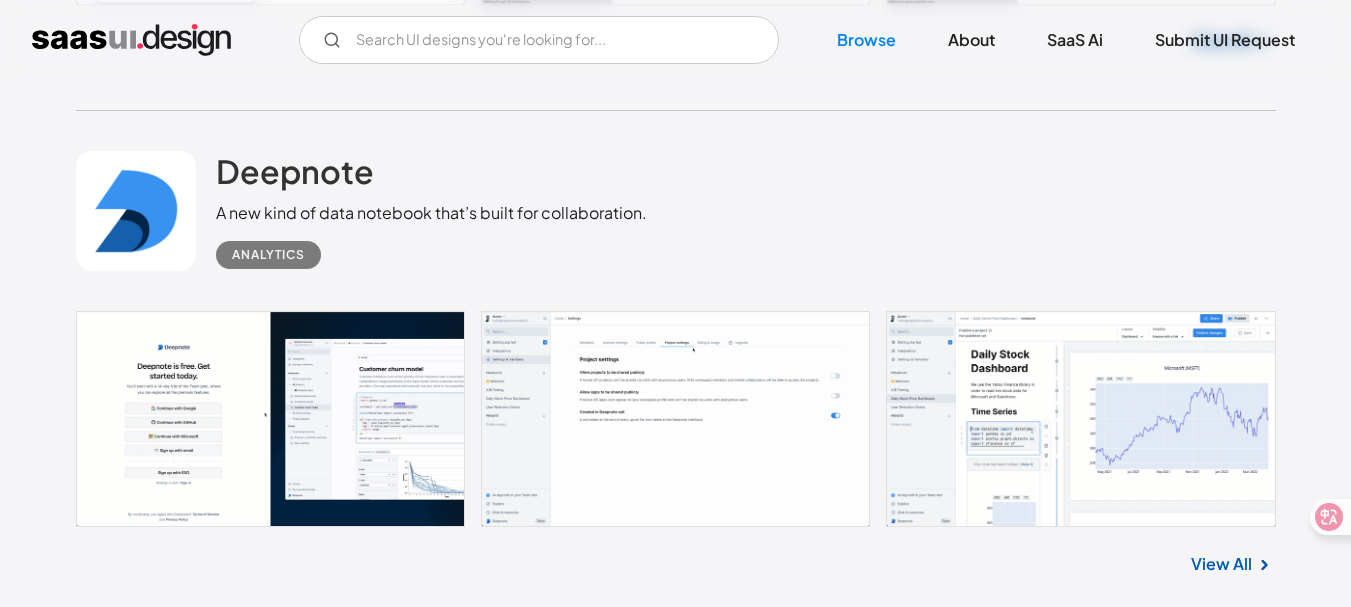 scroll, scrollTop: 6300, scrollLeft: 0, axis: vertical 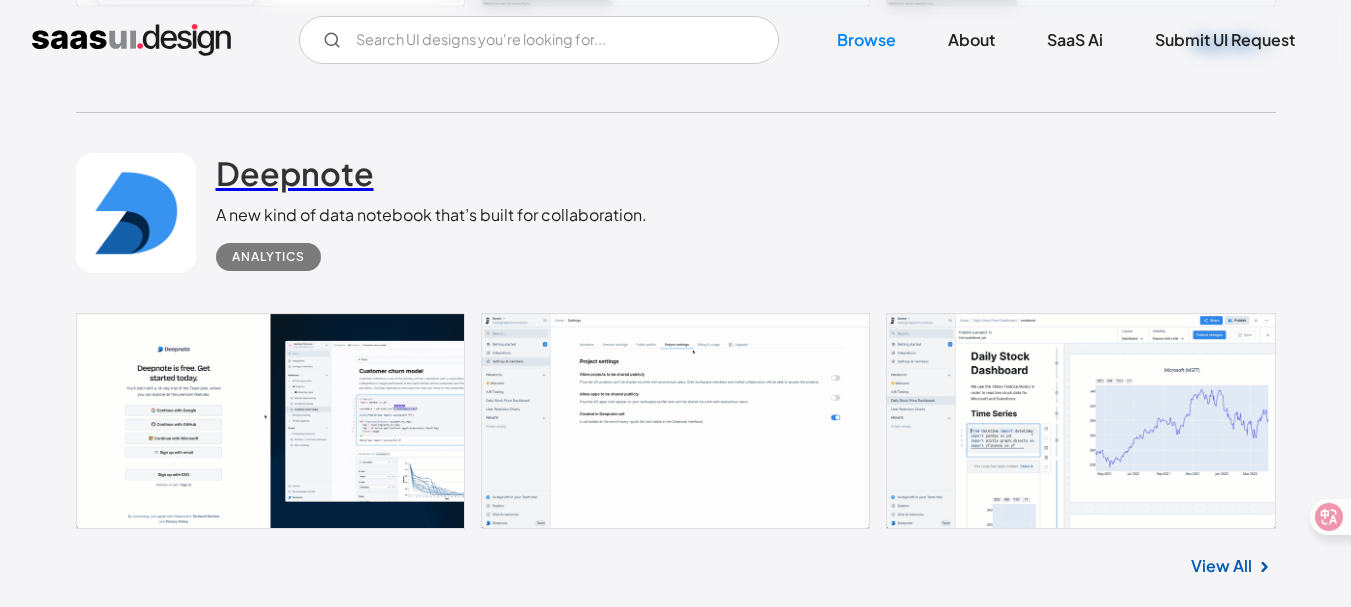 click on "Deepnote" at bounding box center [295, 173] 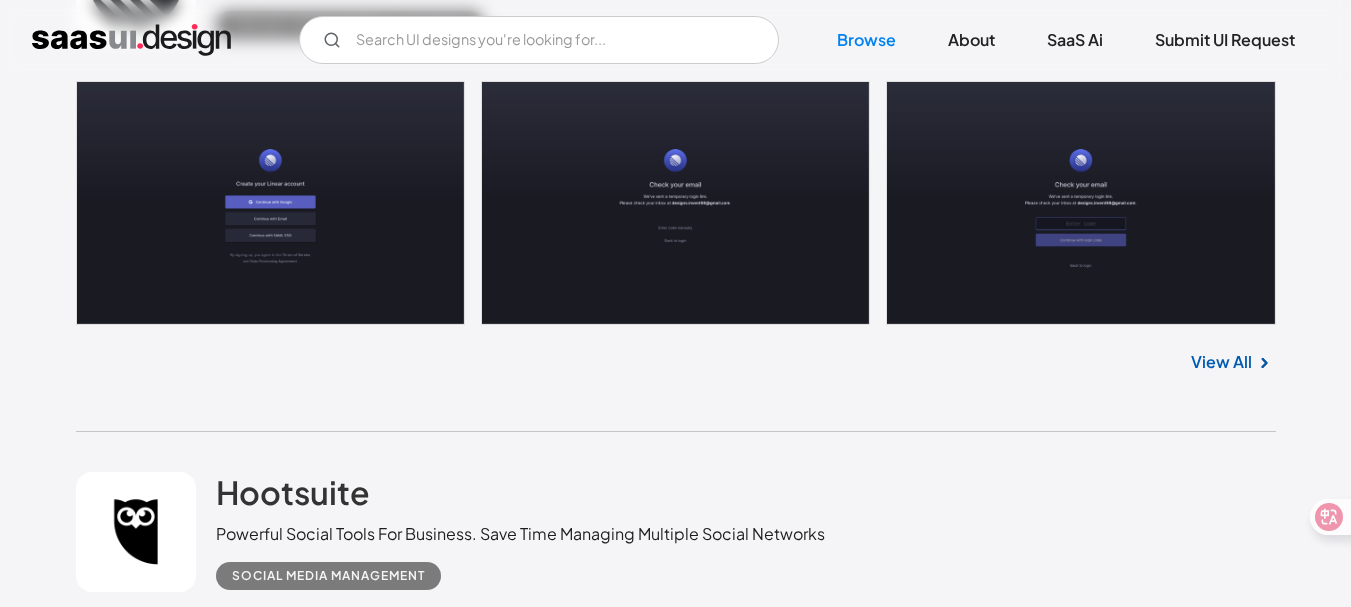 scroll, scrollTop: 10500, scrollLeft: 0, axis: vertical 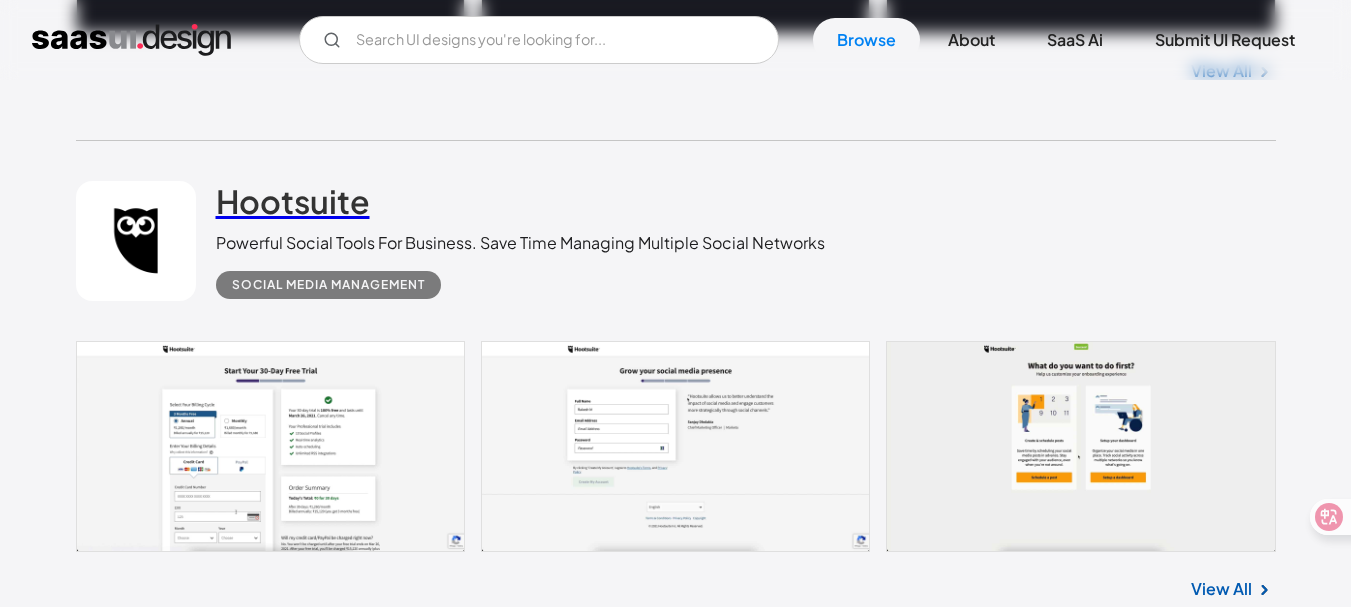 click on "Hootsuite" at bounding box center [293, 201] 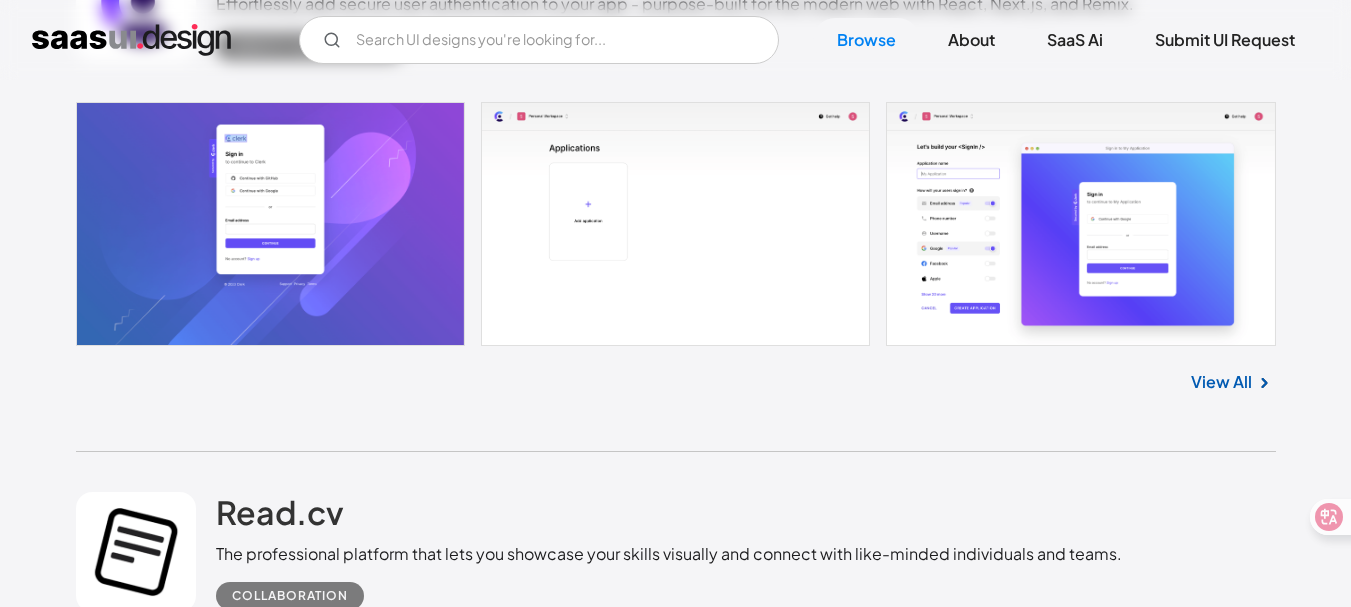scroll, scrollTop: 11800, scrollLeft: 0, axis: vertical 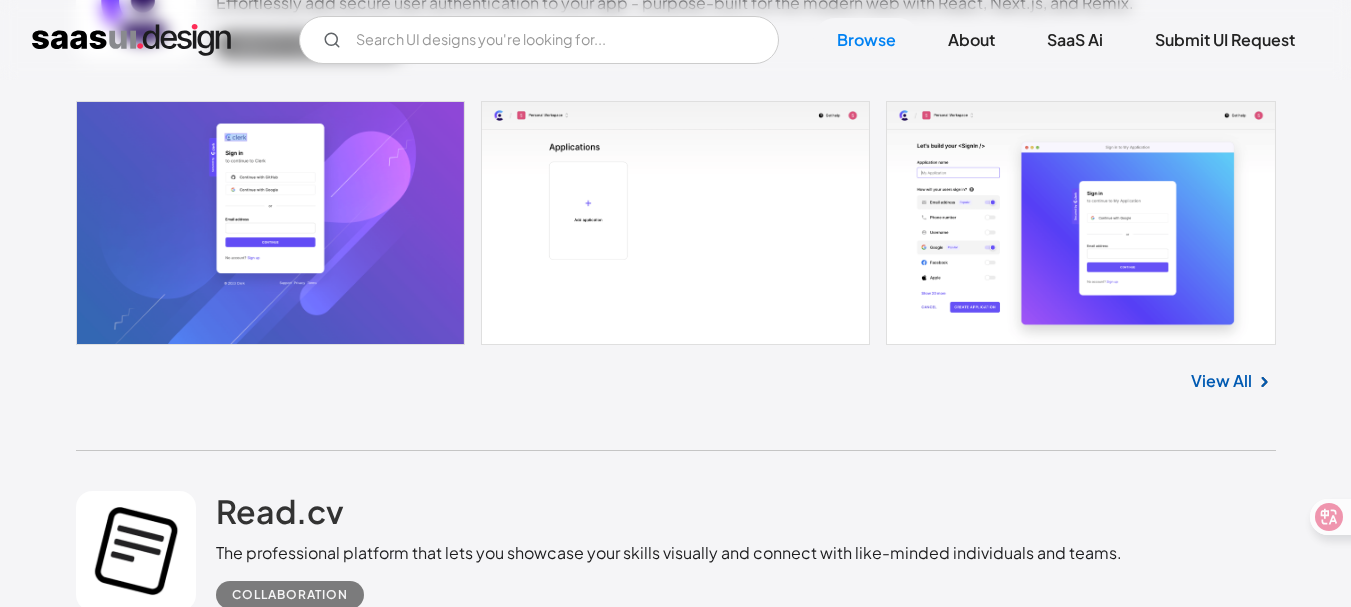 click at bounding box center [676, 223] 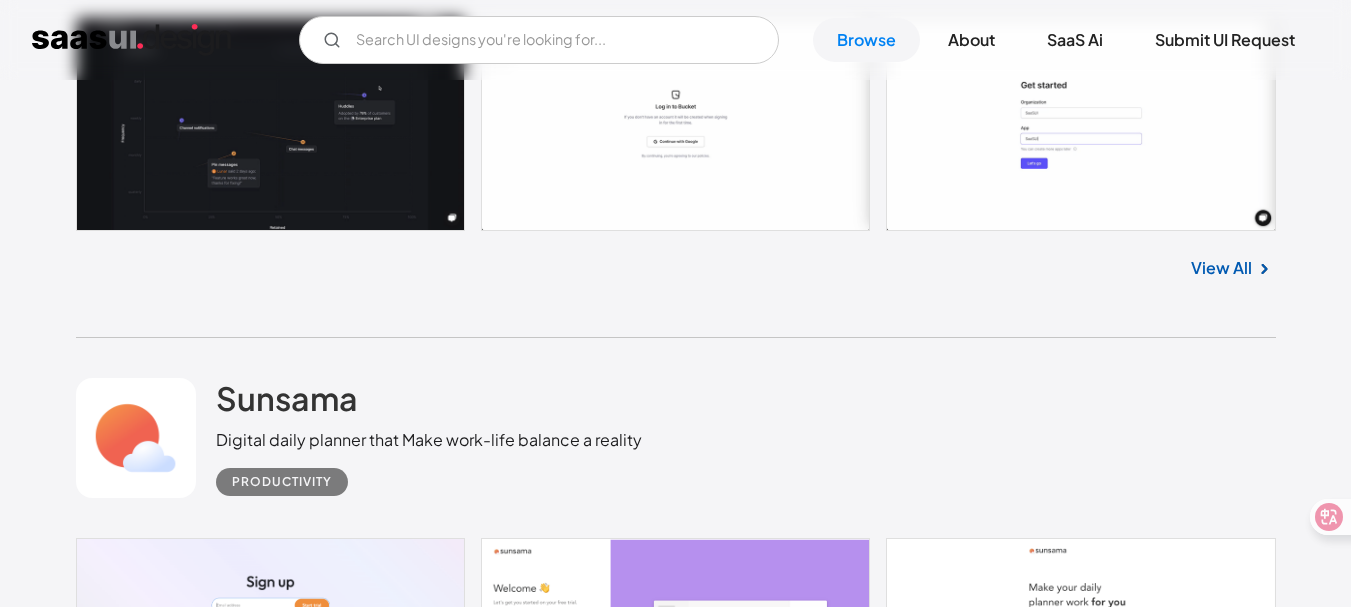 scroll, scrollTop: 12700, scrollLeft: 0, axis: vertical 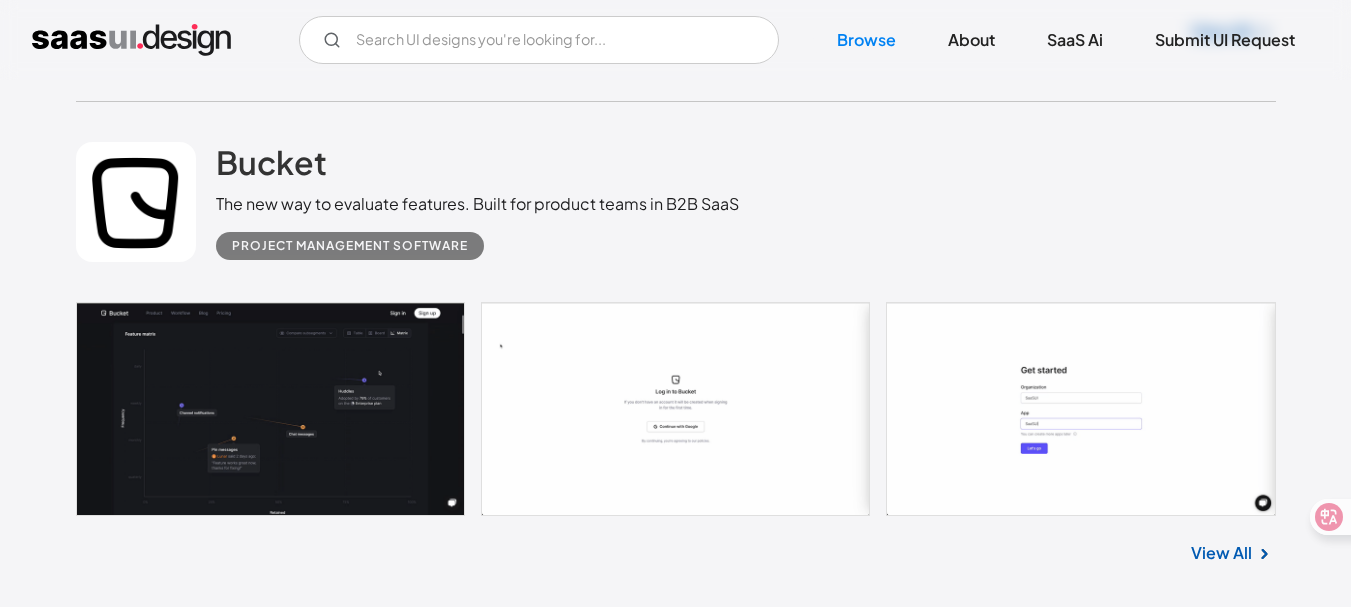 click at bounding box center (1264, 554) 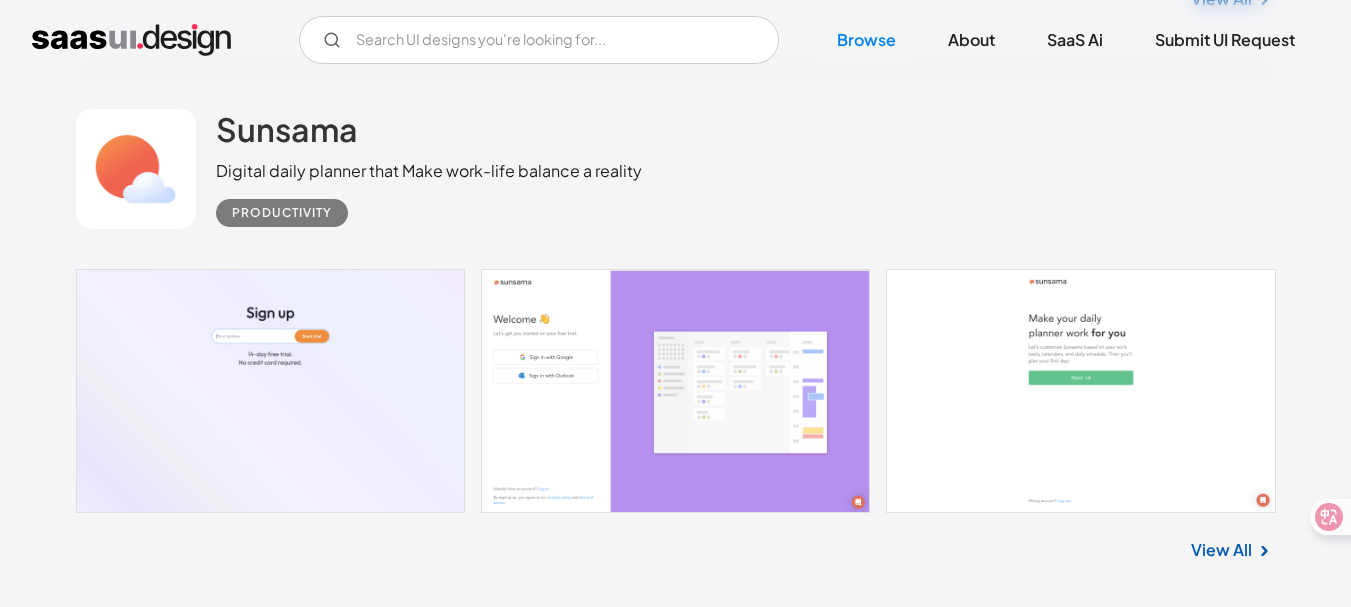 scroll, scrollTop: 13300, scrollLeft: 0, axis: vertical 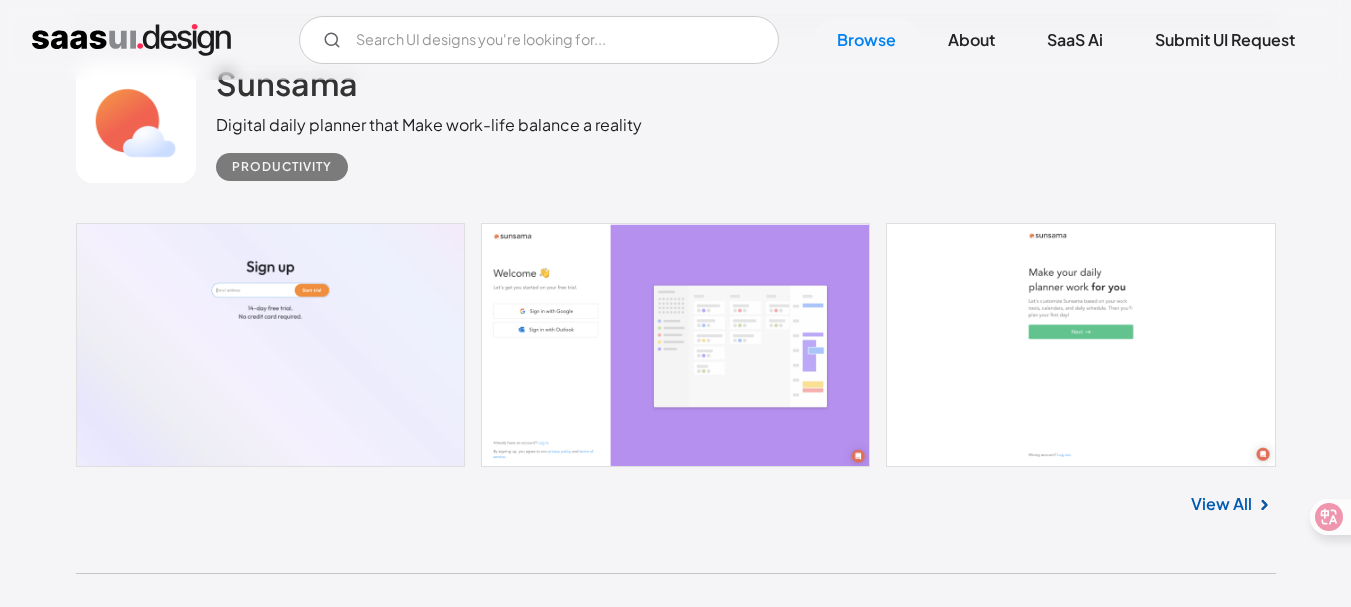 click on "View All" at bounding box center [1221, 504] 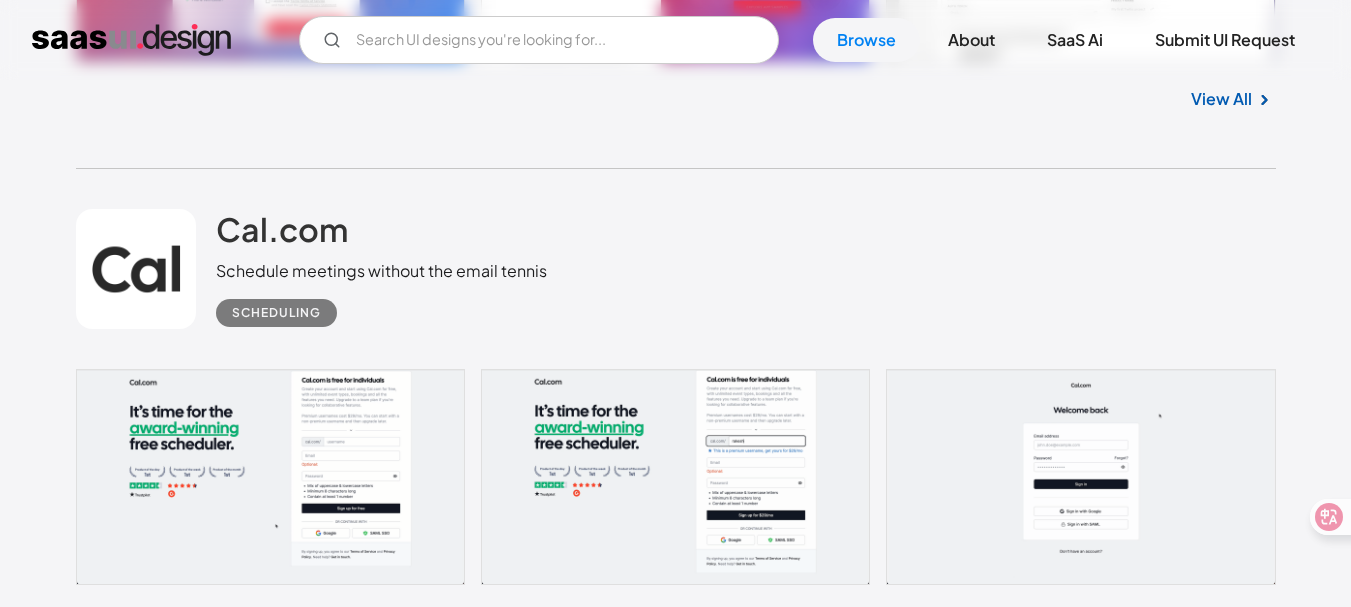 scroll, scrollTop: 17000, scrollLeft: 0, axis: vertical 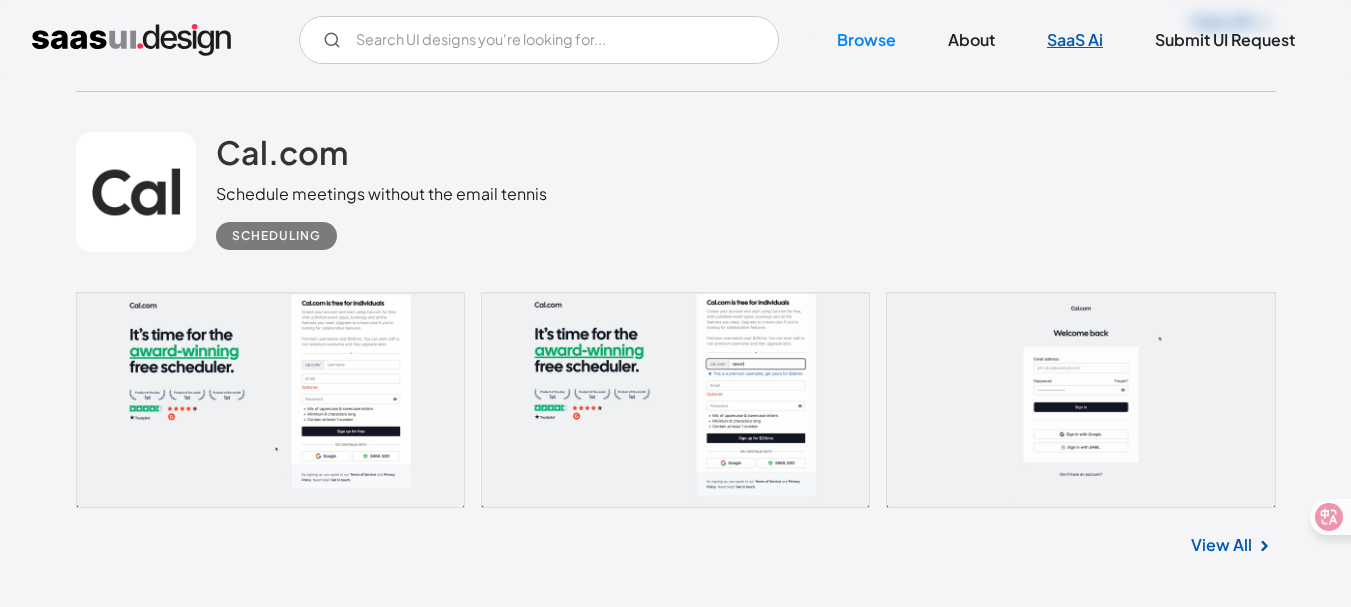 click on "SaaS Ai" at bounding box center (1075, 40) 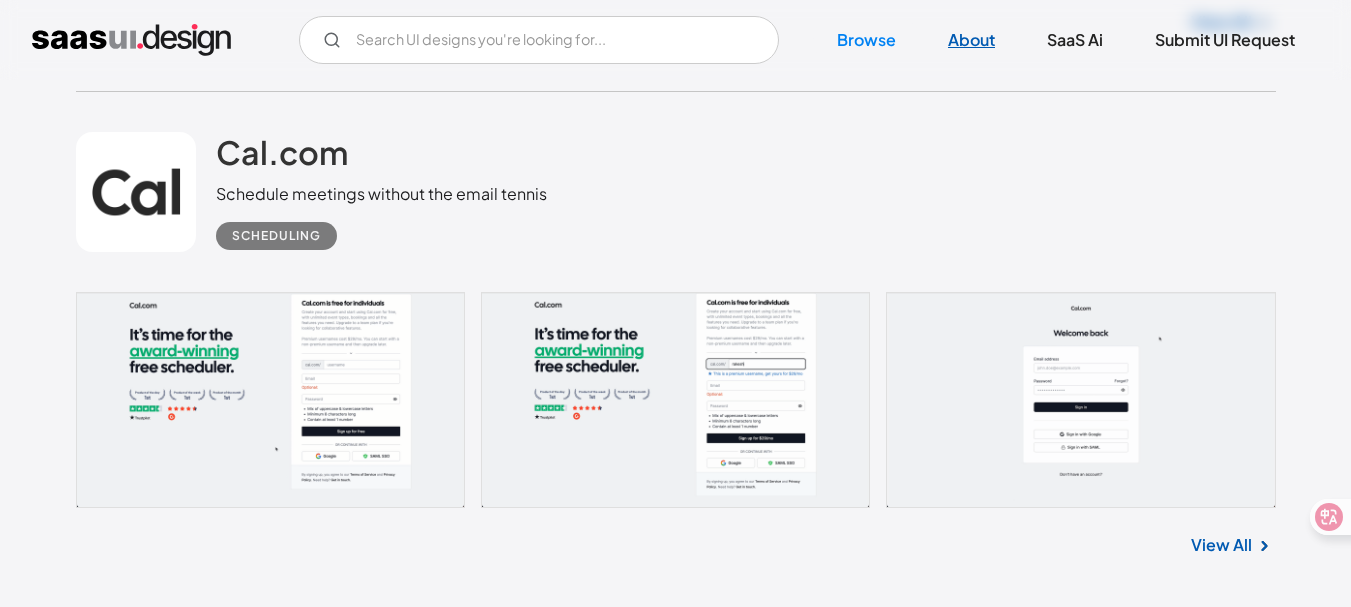 click on "About" at bounding box center (971, 40) 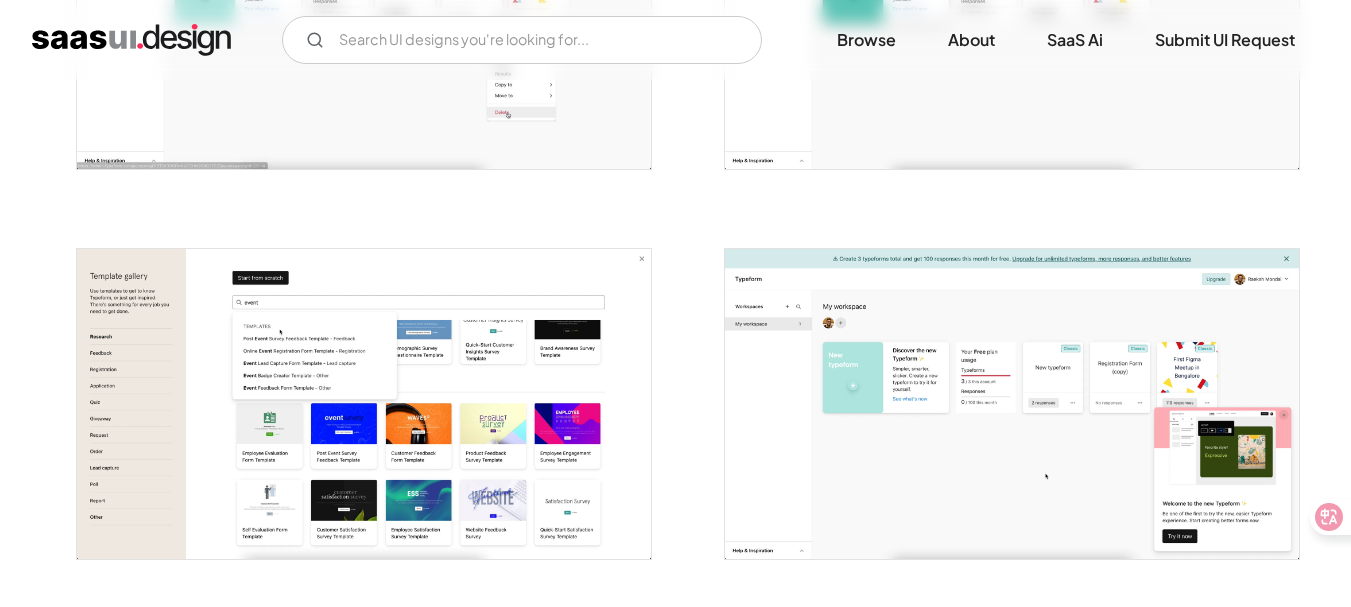 scroll, scrollTop: 1900, scrollLeft: 0, axis: vertical 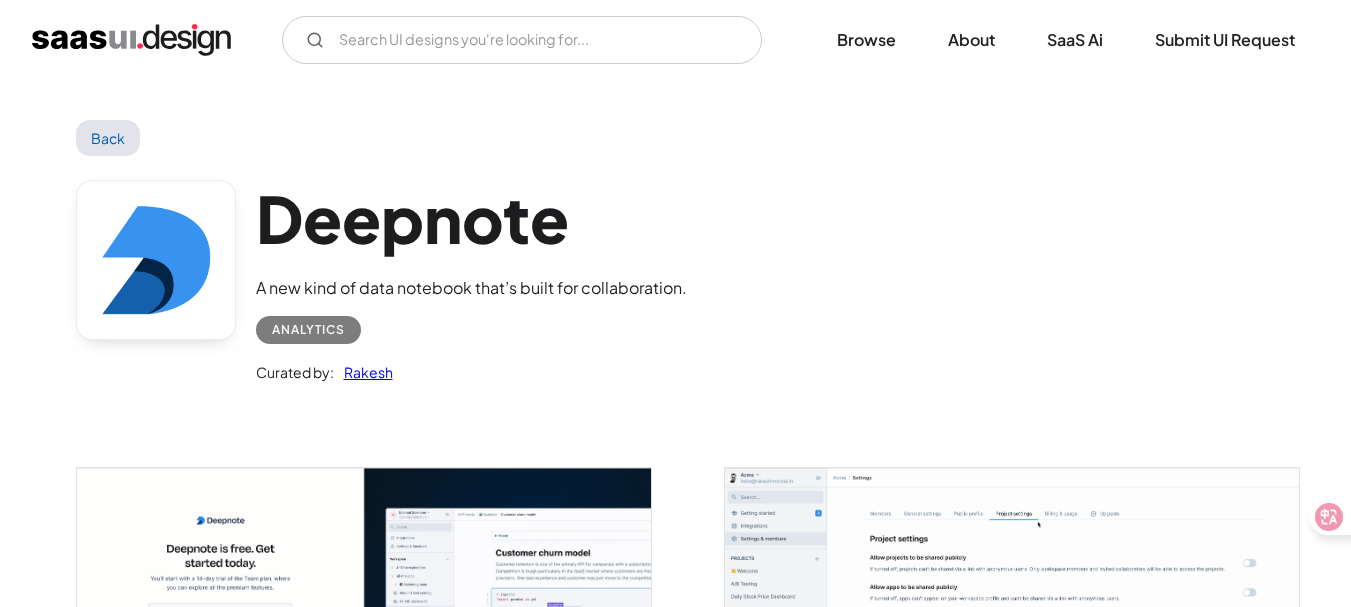 click on "Back" at bounding box center [108, 138] 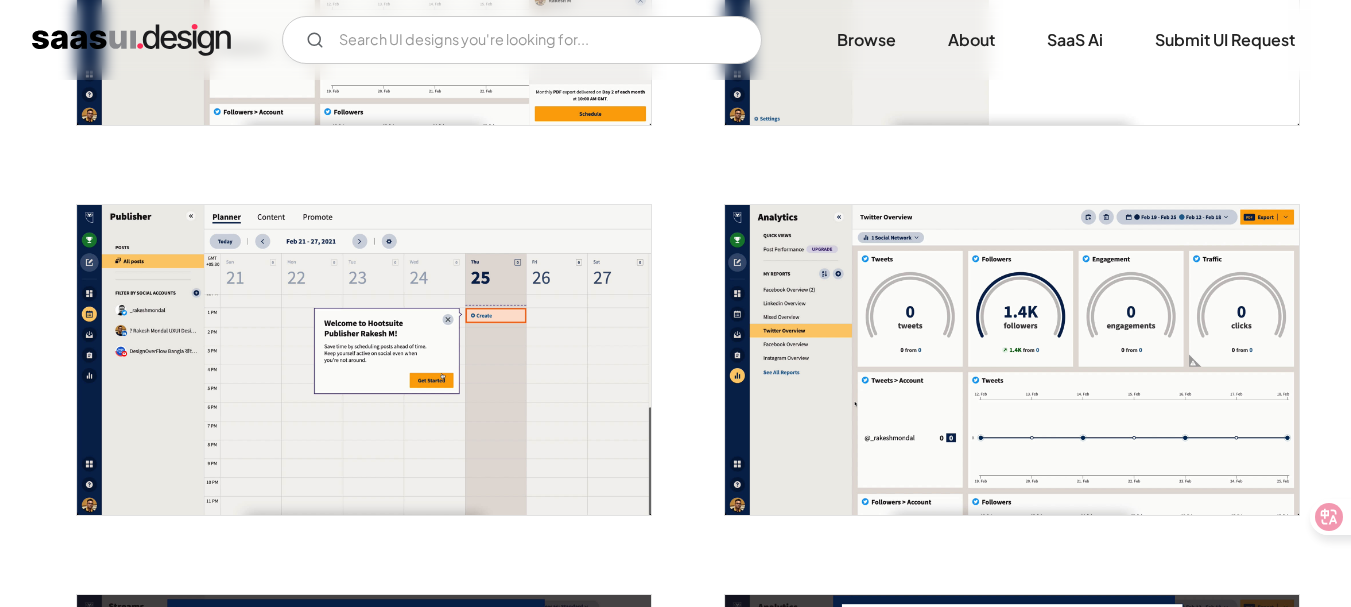 scroll, scrollTop: 3000, scrollLeft: 0, axis: vertical 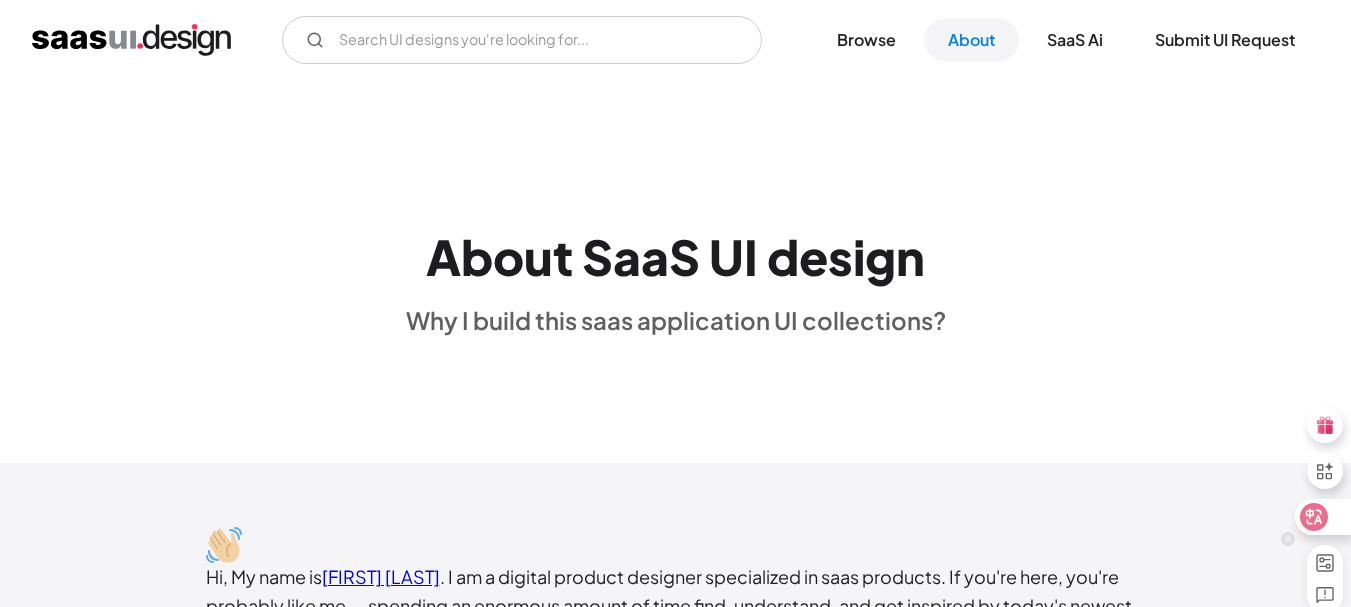 click 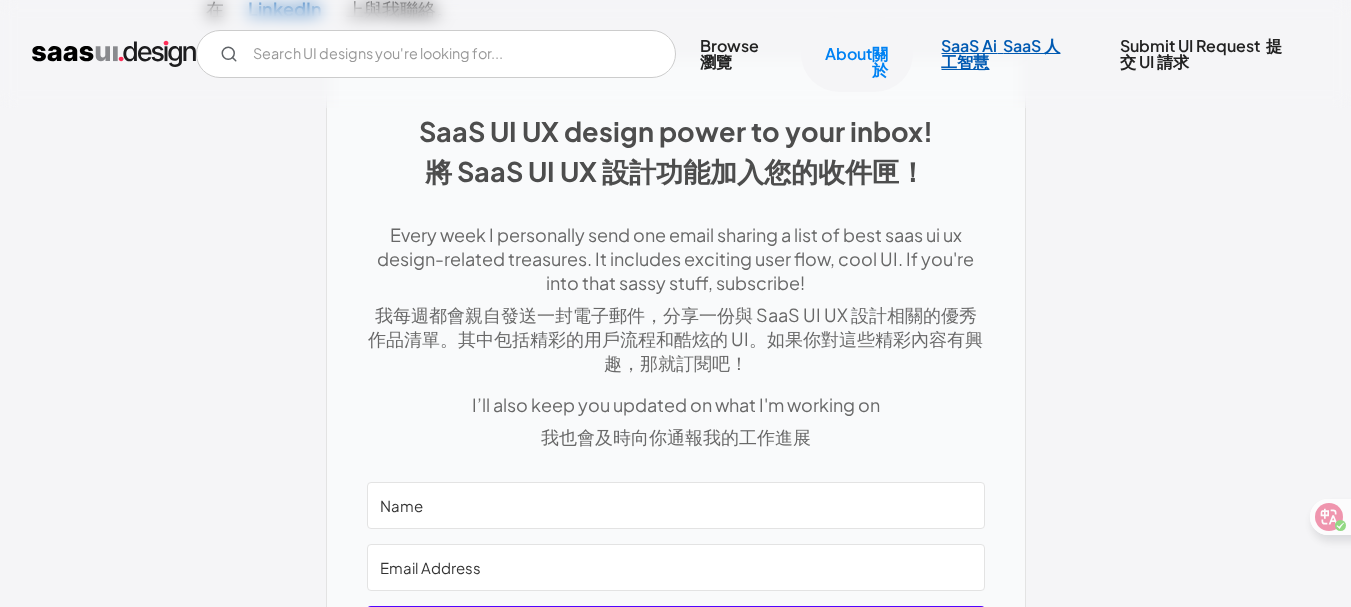 scroll, scrollTop: 1378, scrollLeft: 0, axis: vertical 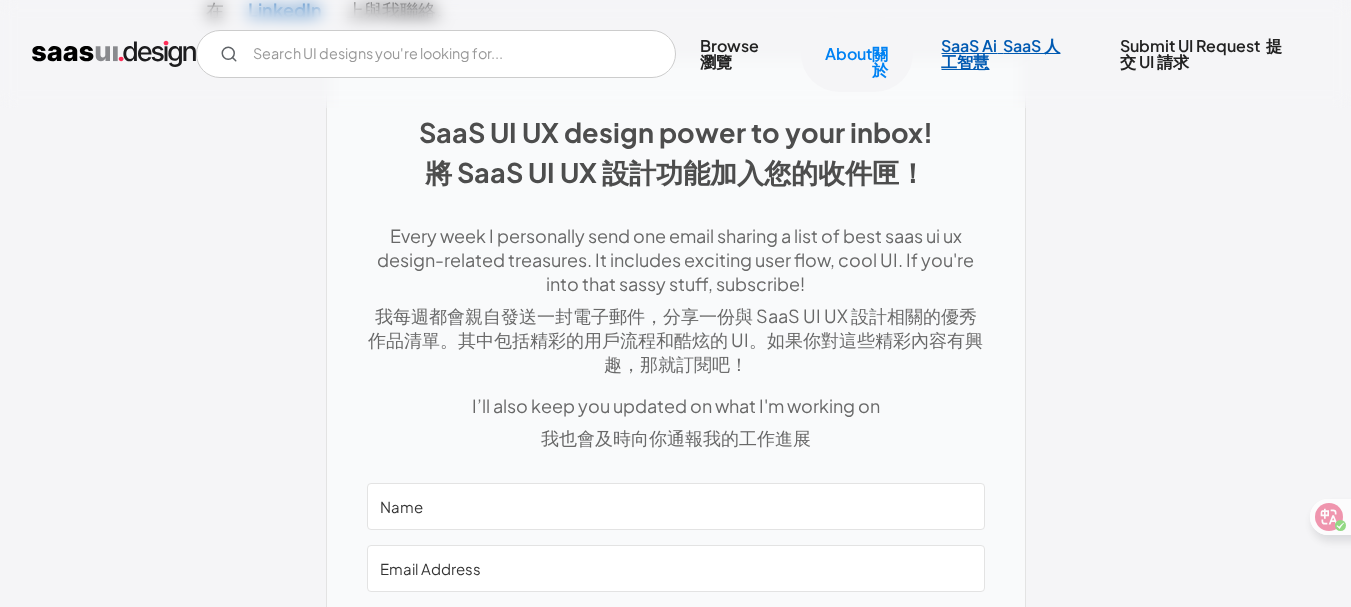 click on "SaaS 人工智慧" at bounding box center [1000, 53] 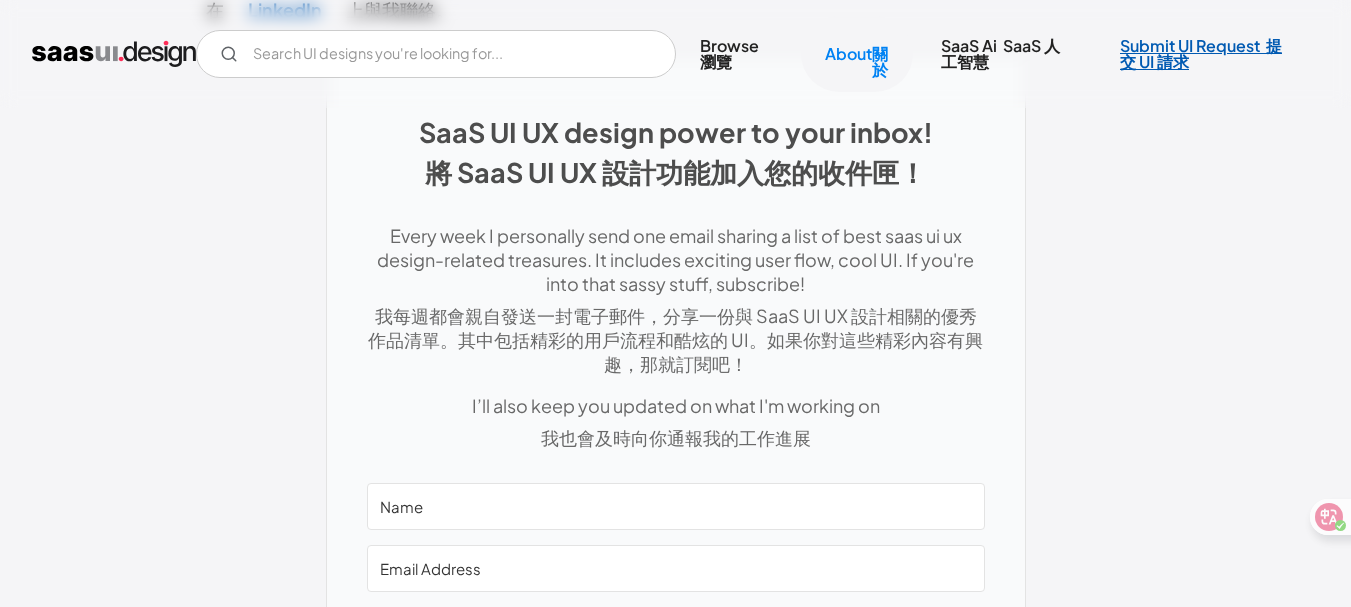 click on "提交 UI 請求" at bounding box center (1201, 53) 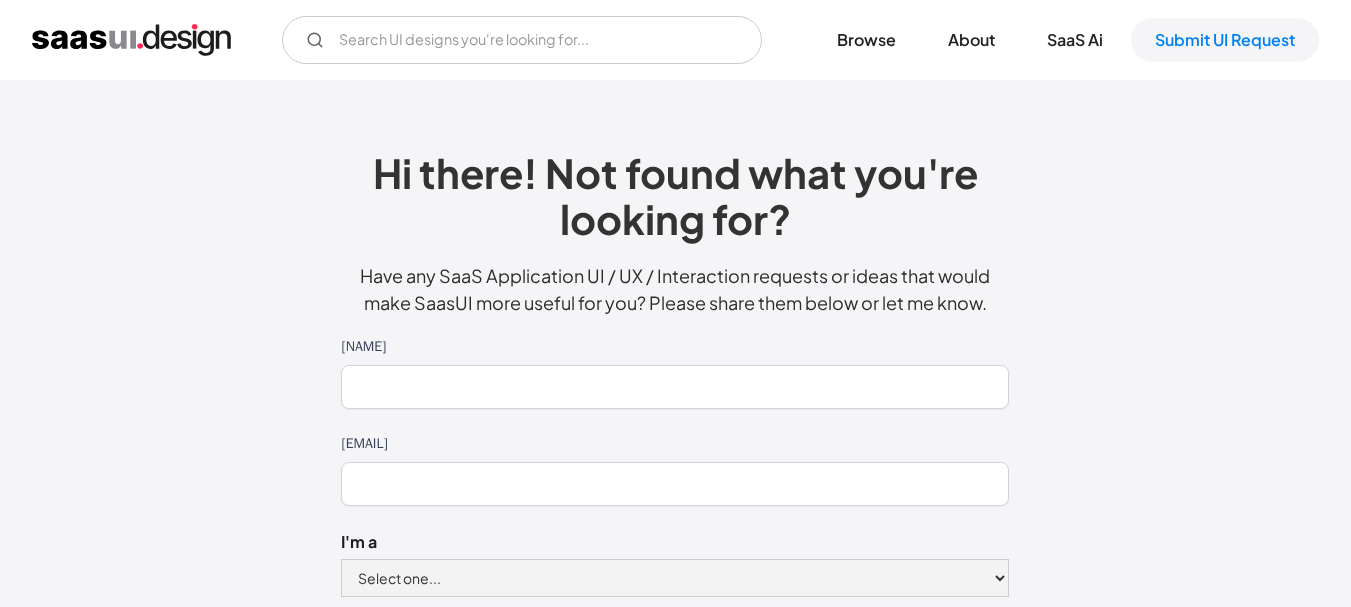 scroll, scrollTop: 0, scrollLeft: 0, axis: both 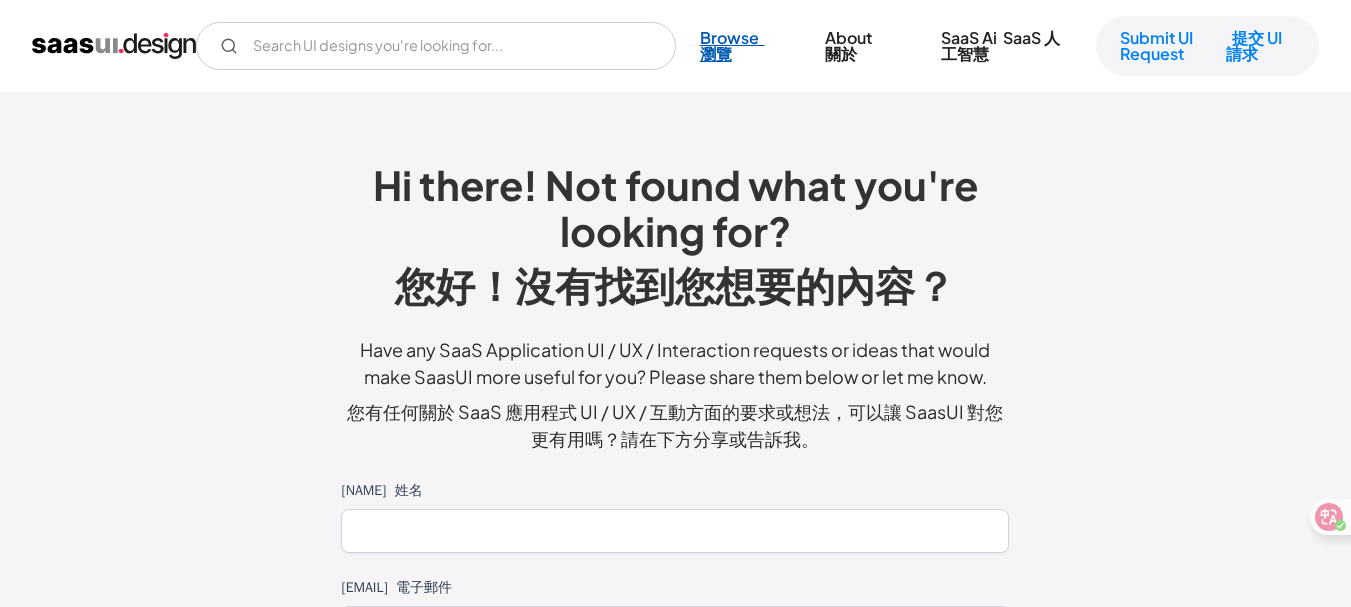 click on "Browse    瀏覽" at bounding box center (736, 46) 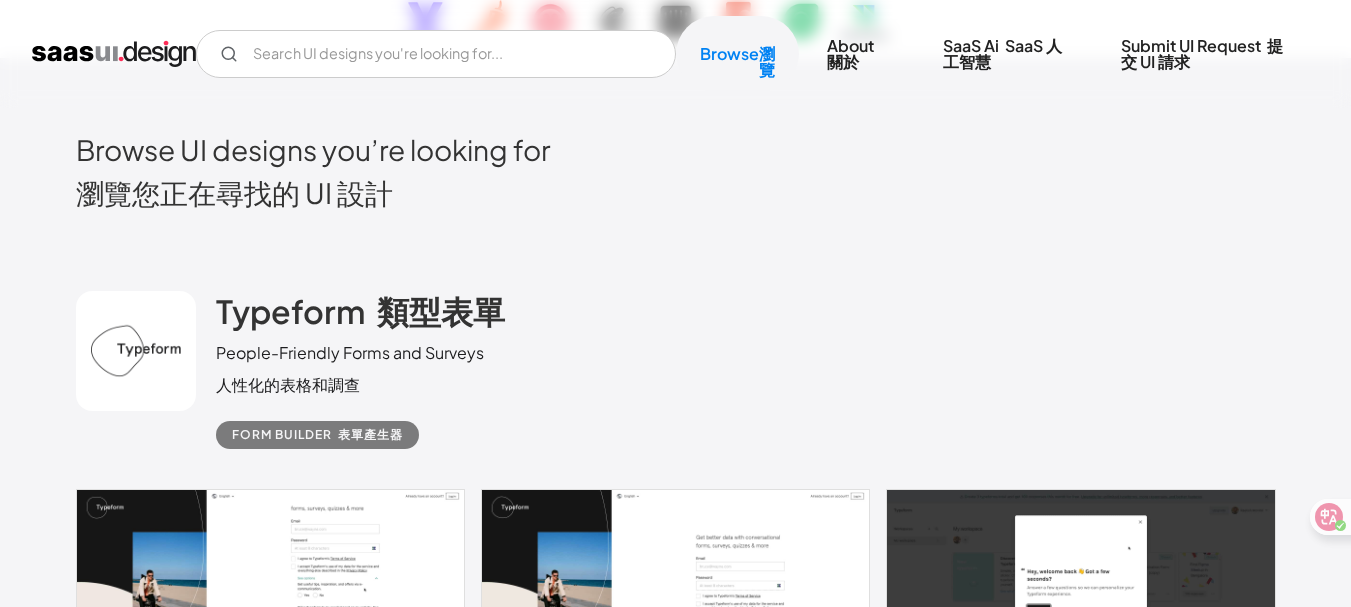 scroll, scrollTop: 800, scrollLeft: 0, axis: vertical 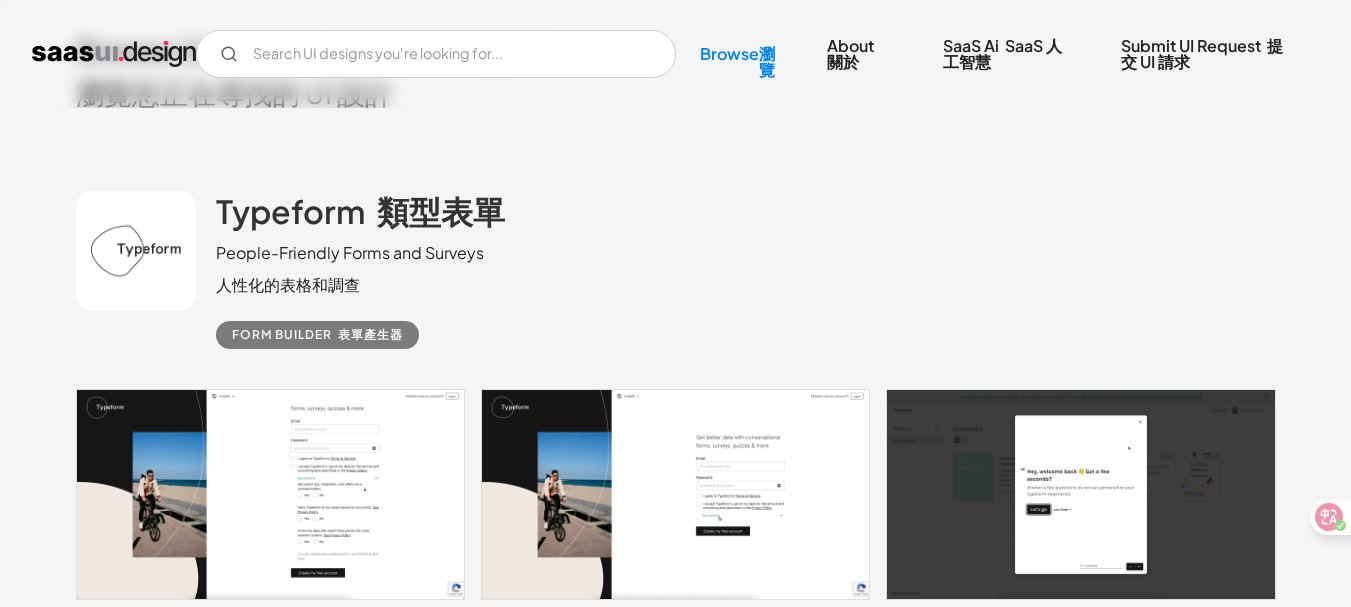 click at bounding box center (676, 494) 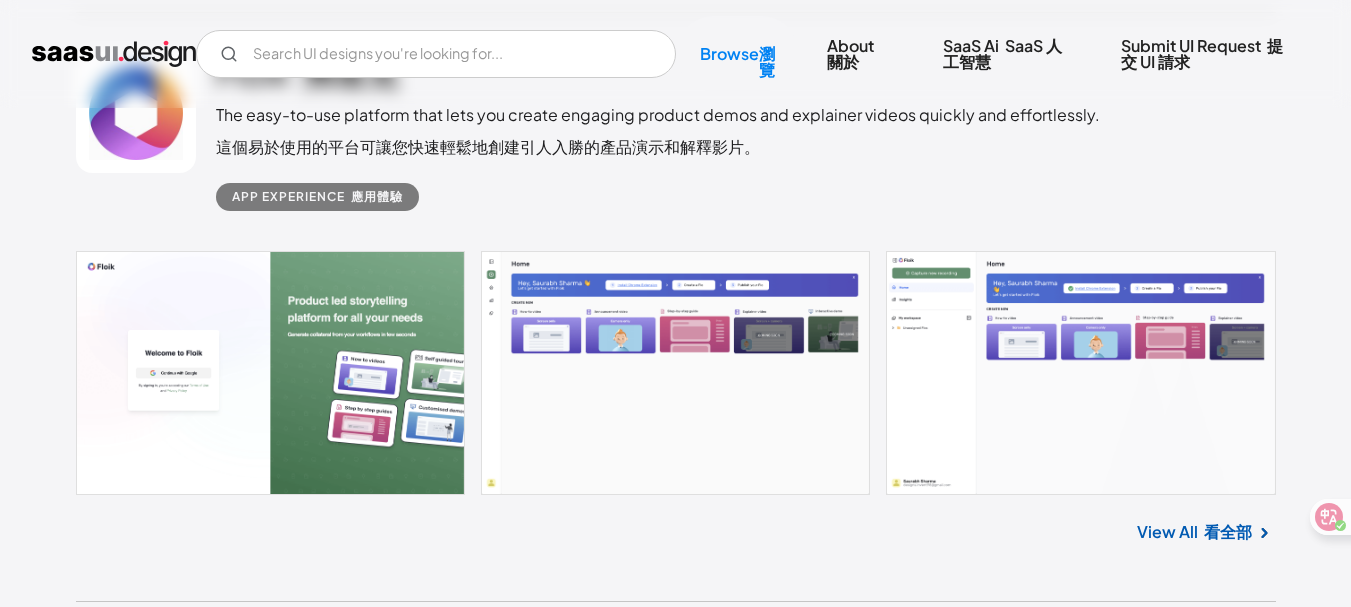 scroll, scrollTop: 1500, scrollLeft: 0, axis: vertical 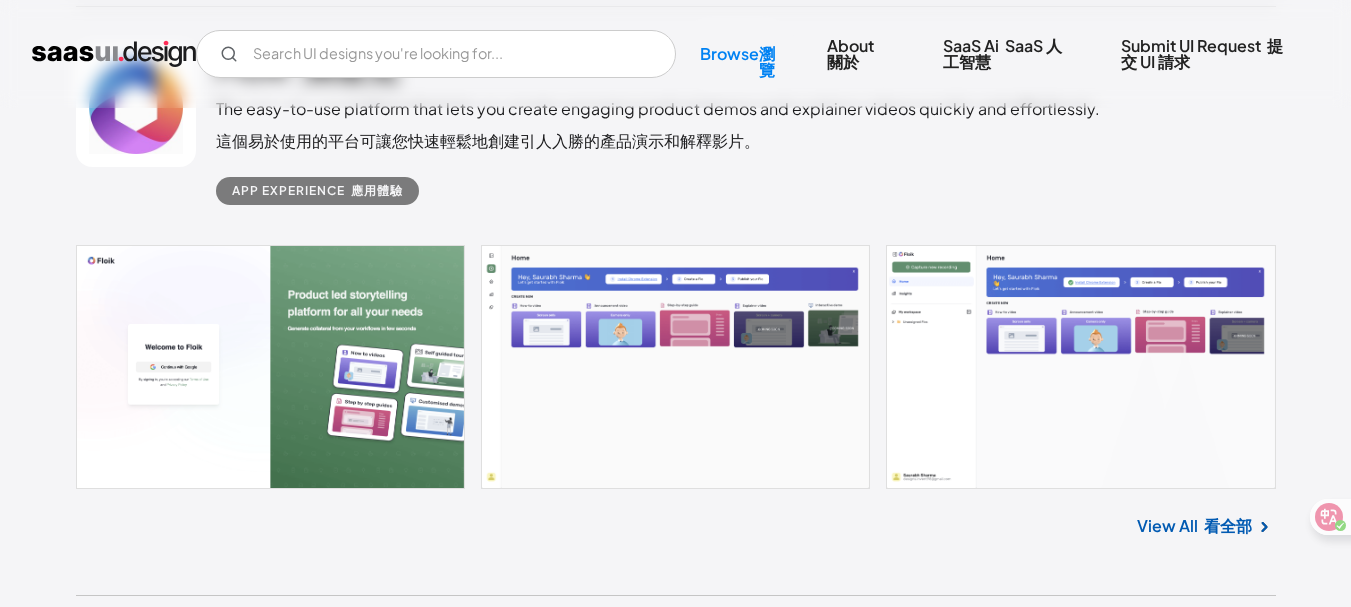 click at bounding box center [676, 367] 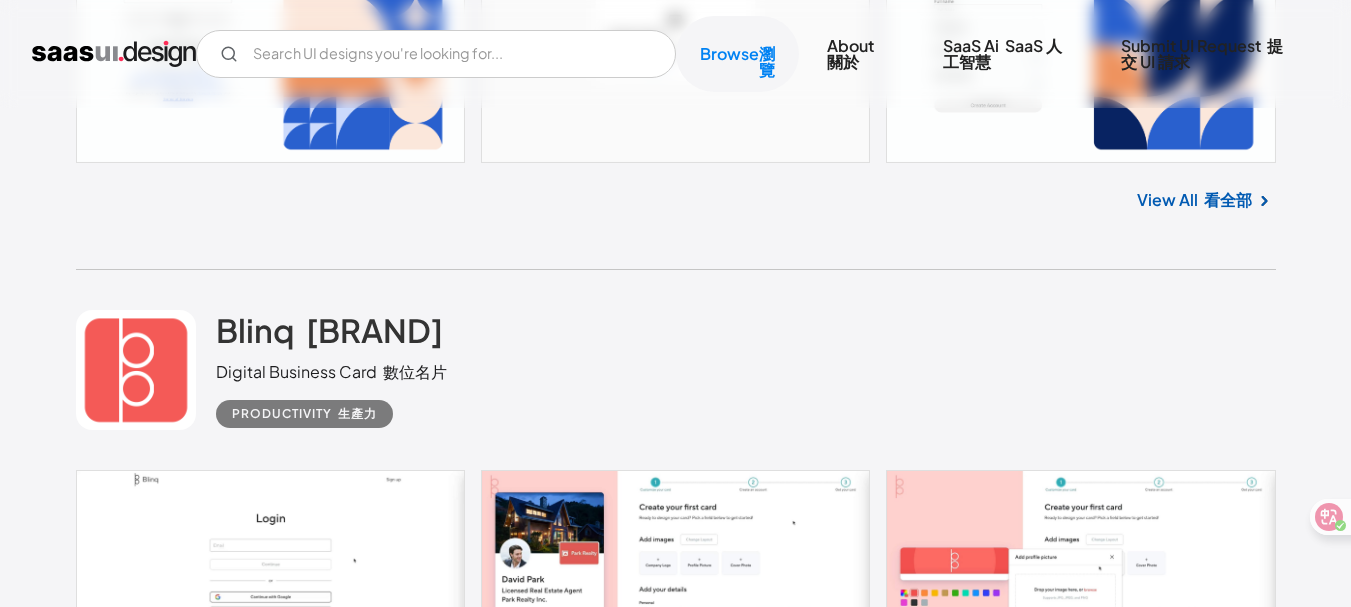 scroll, scrollTop: 3000, scrollLeft: 0, axis: vertical 